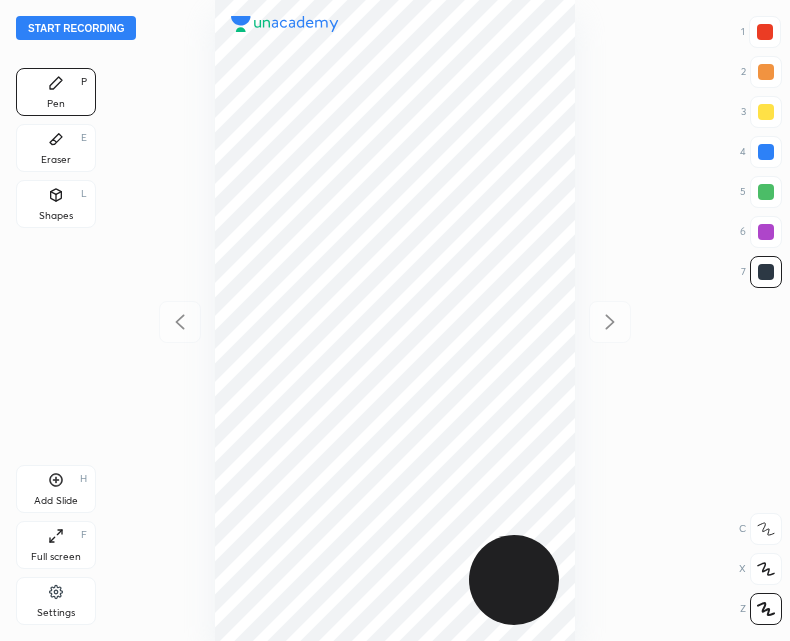 scroll, scrollTop: 0, scrollLeft: 0, axis: both 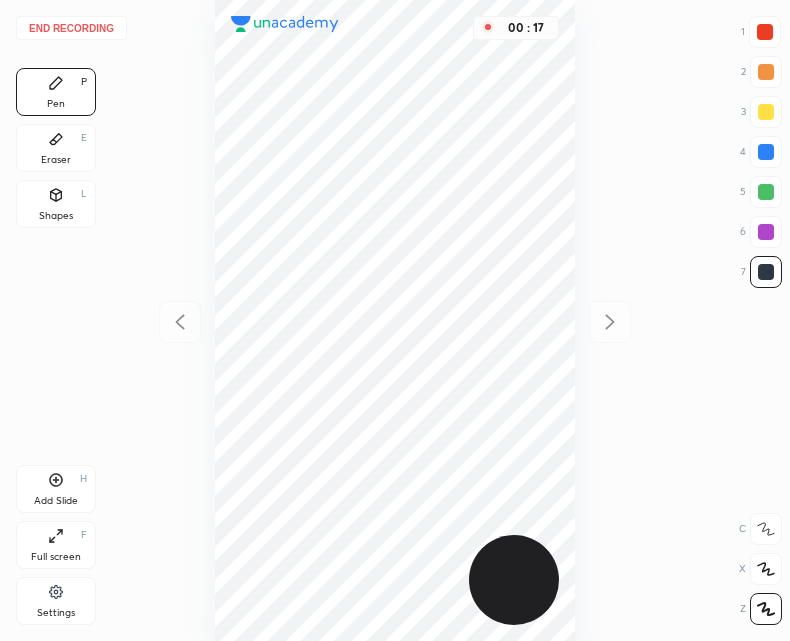 click on "E" at bounding box center [84, 138] 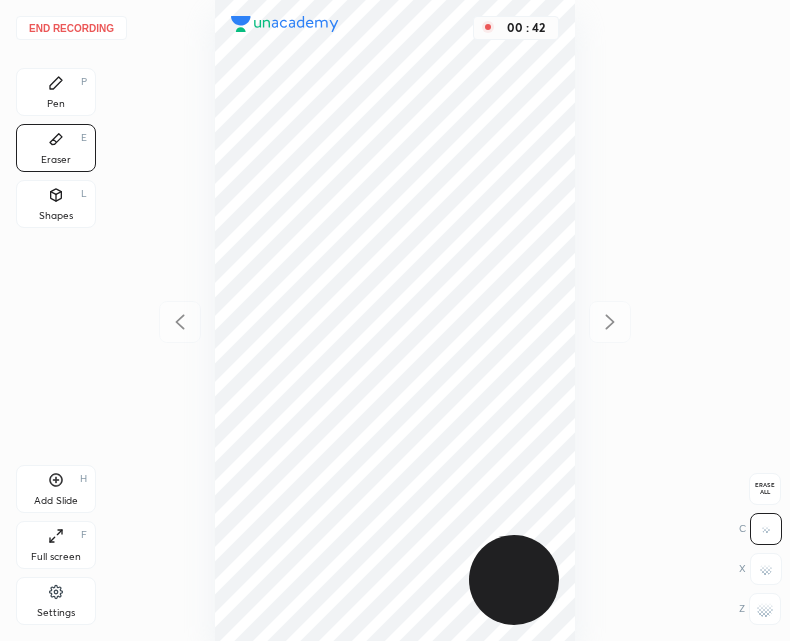 click on "End recording" at bounding box center (71, 28) 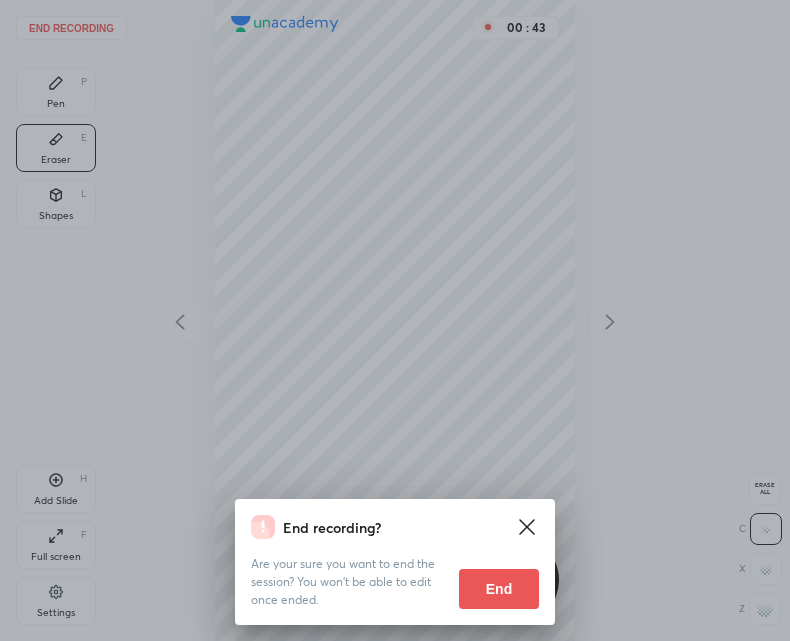 click on "End" at bounding box center [499, 589] 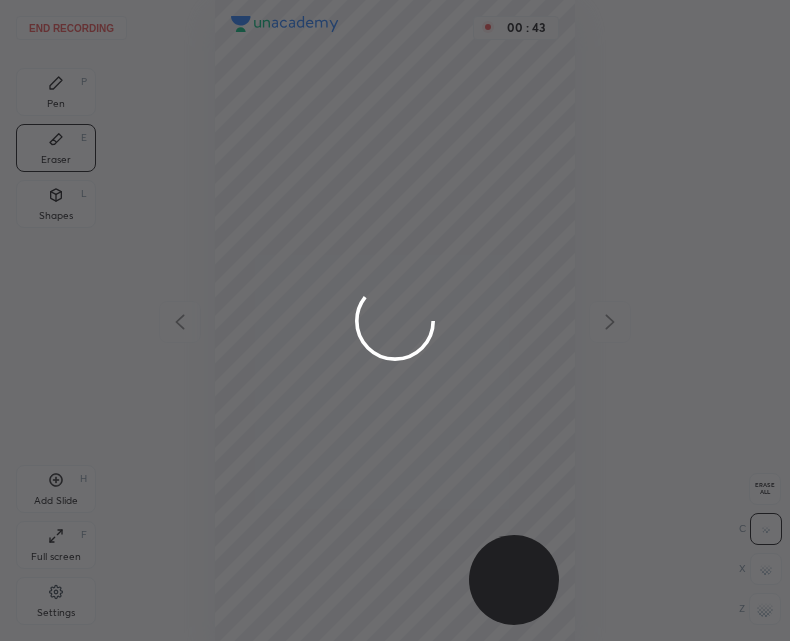 click at bounding box center (395, 320) 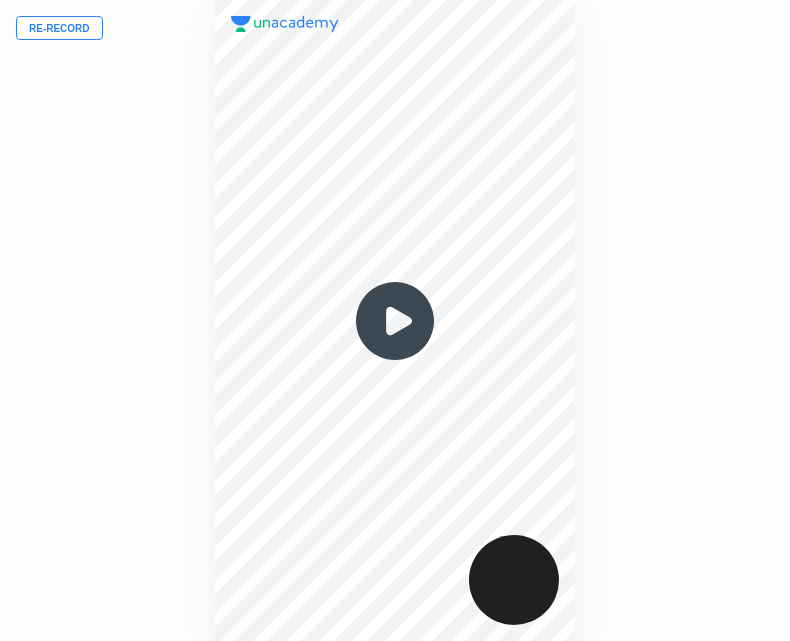 click on "Re-record" at bounding box center [59, 28] 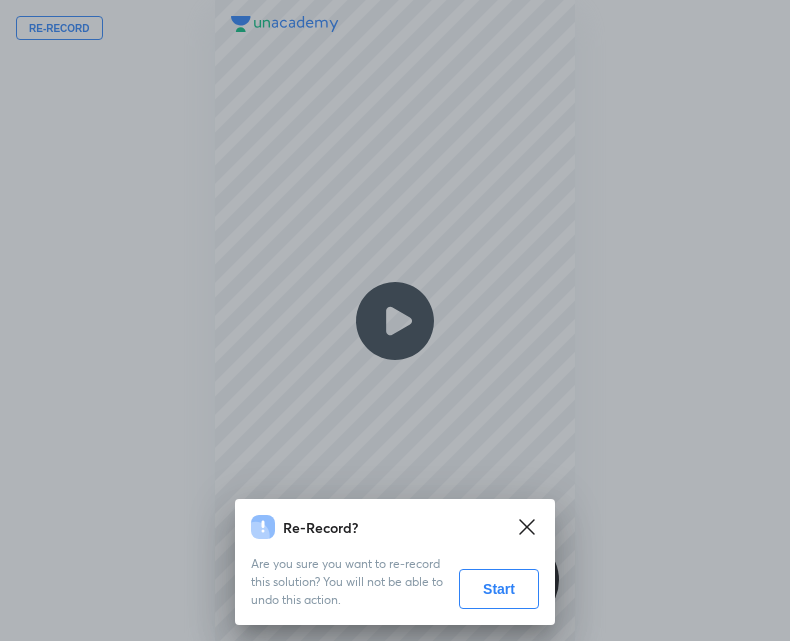 click on "Start" at bounding box center (499, 589) 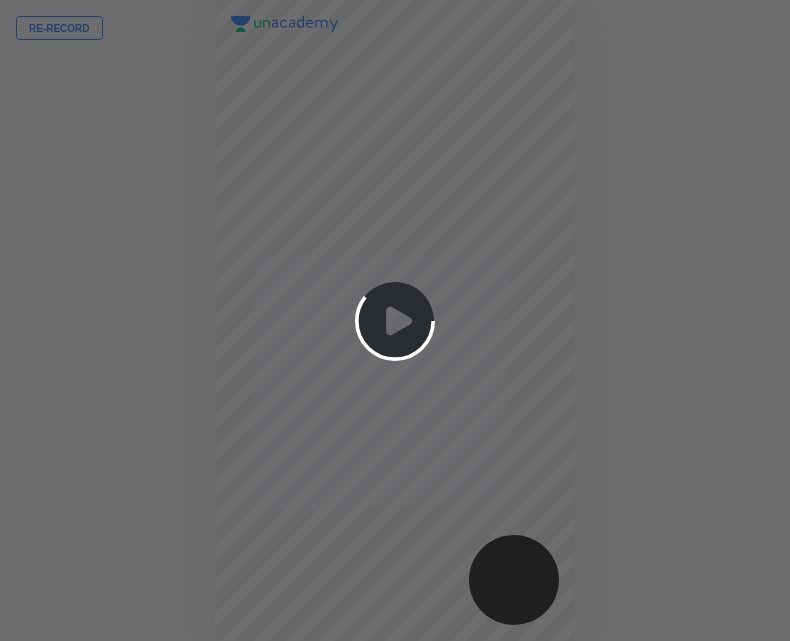 click at bounding box center (395, 320) 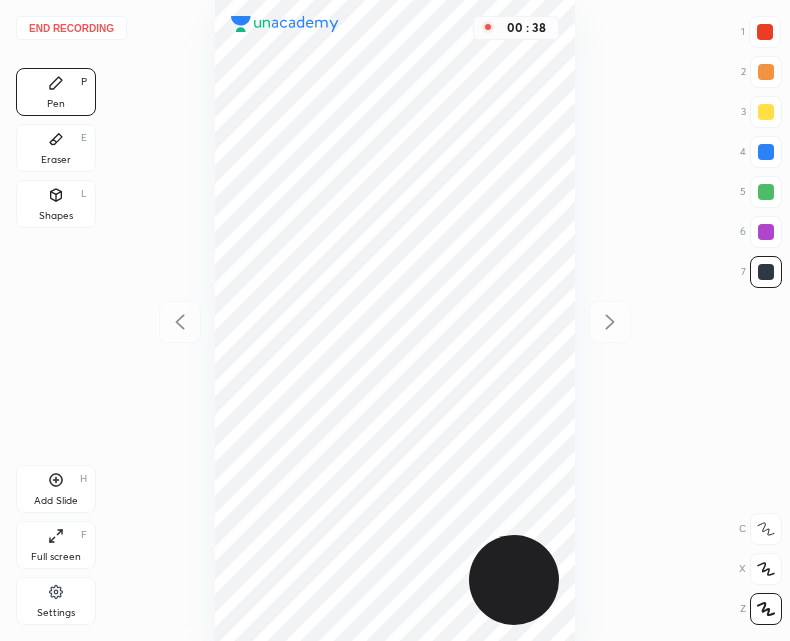 click on "Add Slide H" at bounding box center (56, 489) 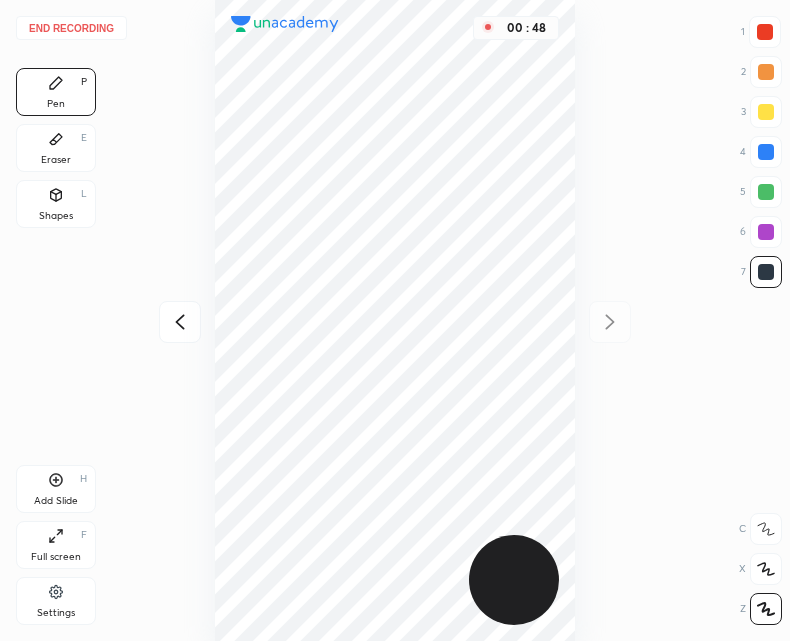 click at bounding box center [180, 322] 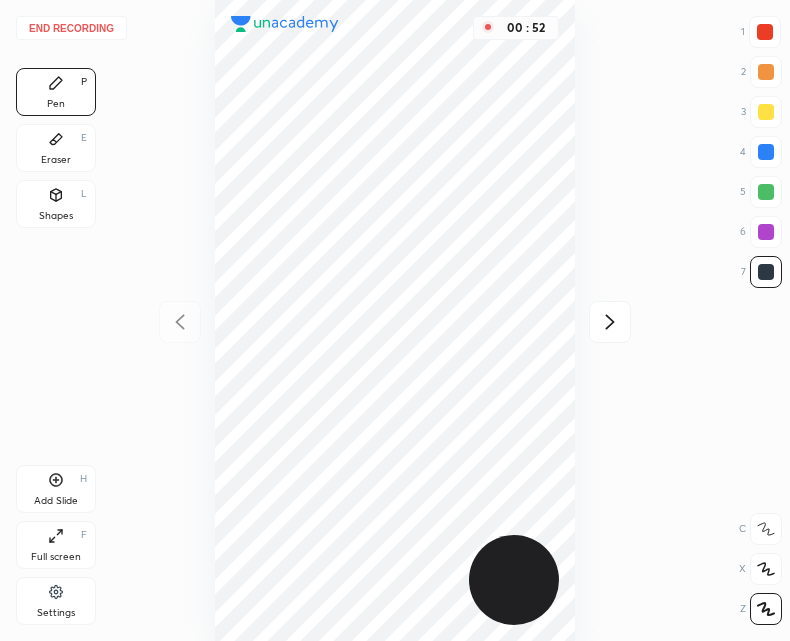 click 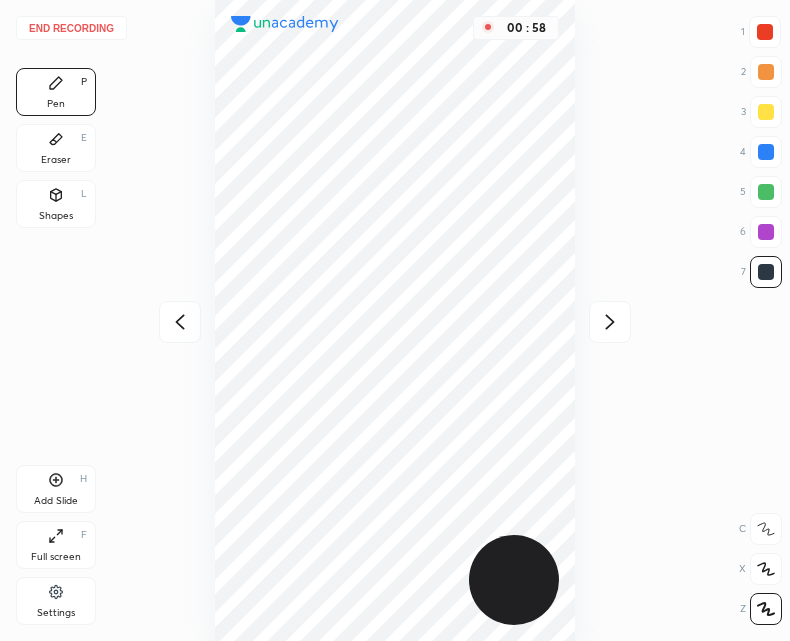 click on "00 : 58" at bounding box center [395, 320] 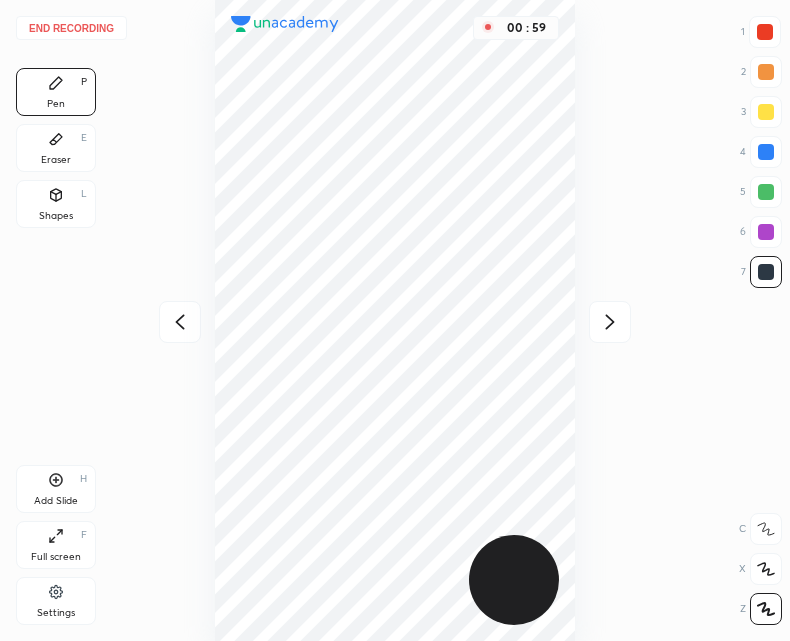 click 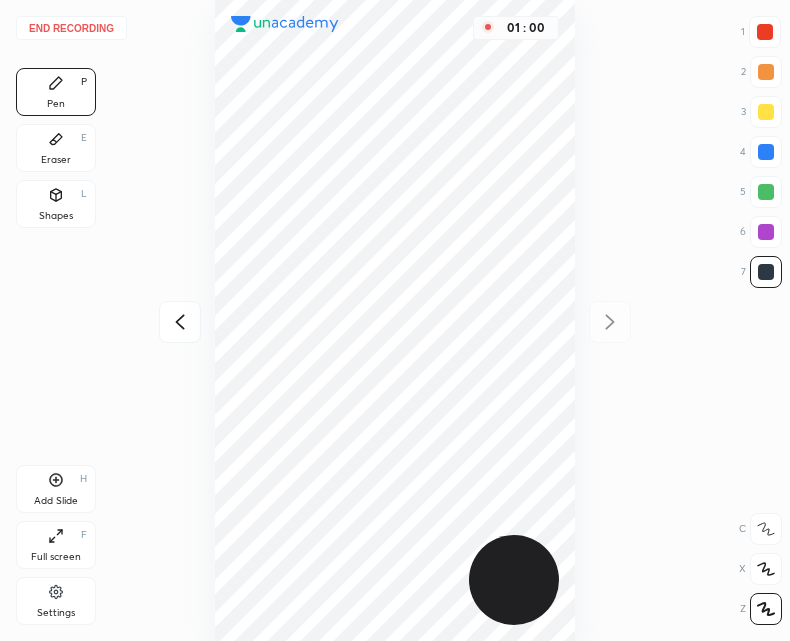 click at bounding box center (180, 322) 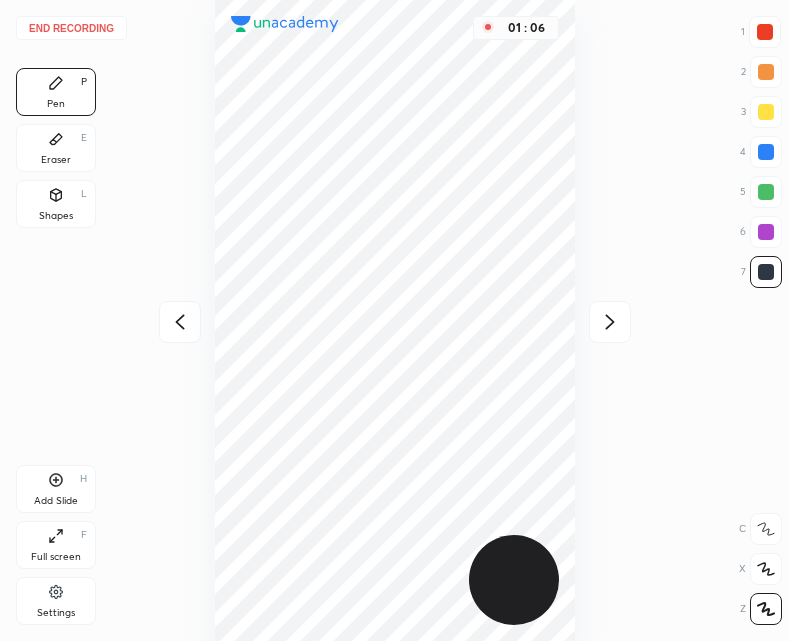 click at bounding box center [180, 322] 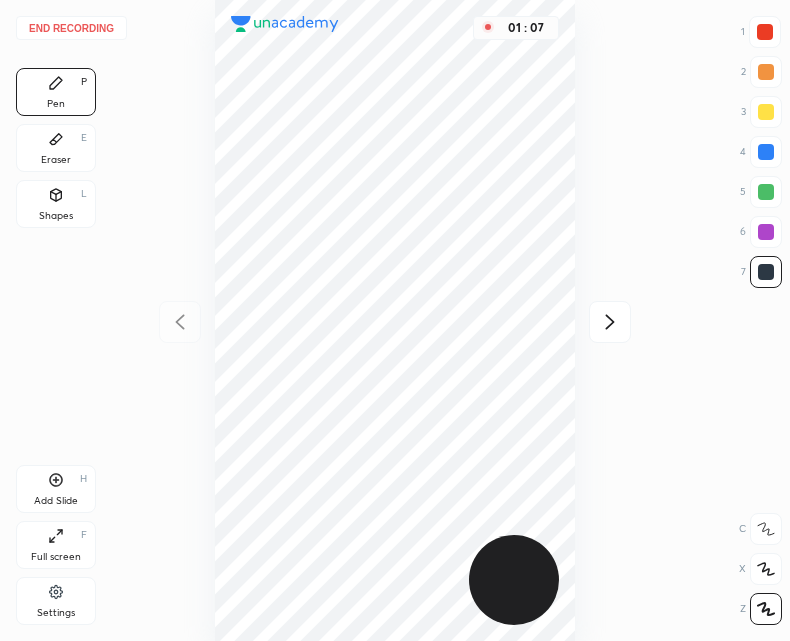 click at bounding box center [610, 322] 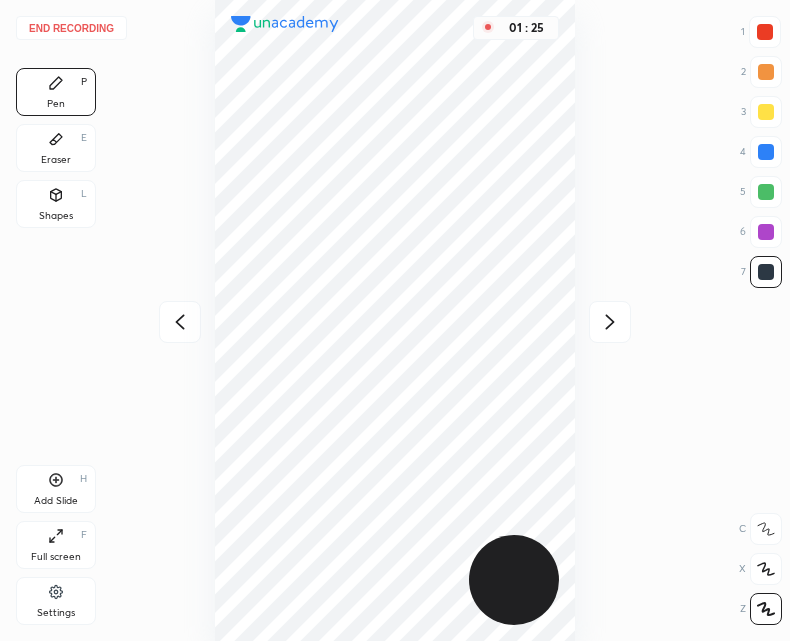 click 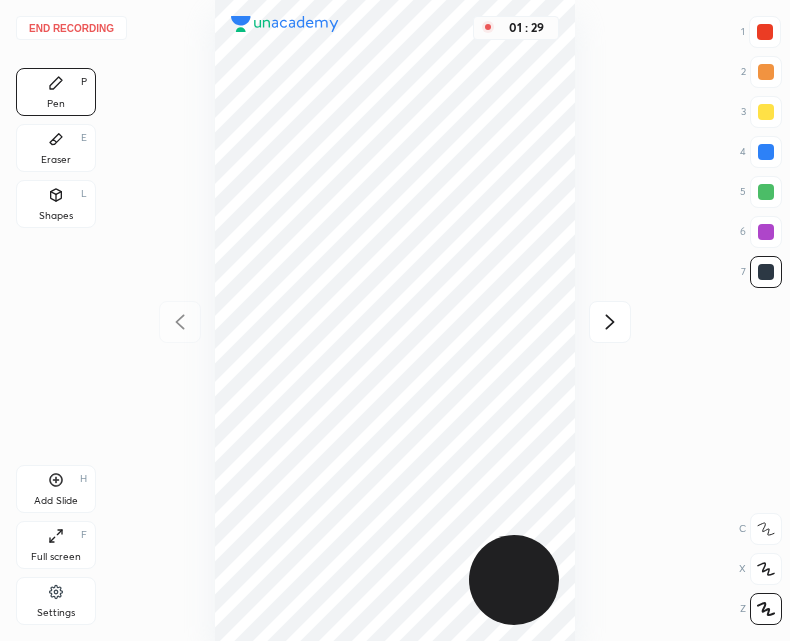 click at bounding box center (610, 322) 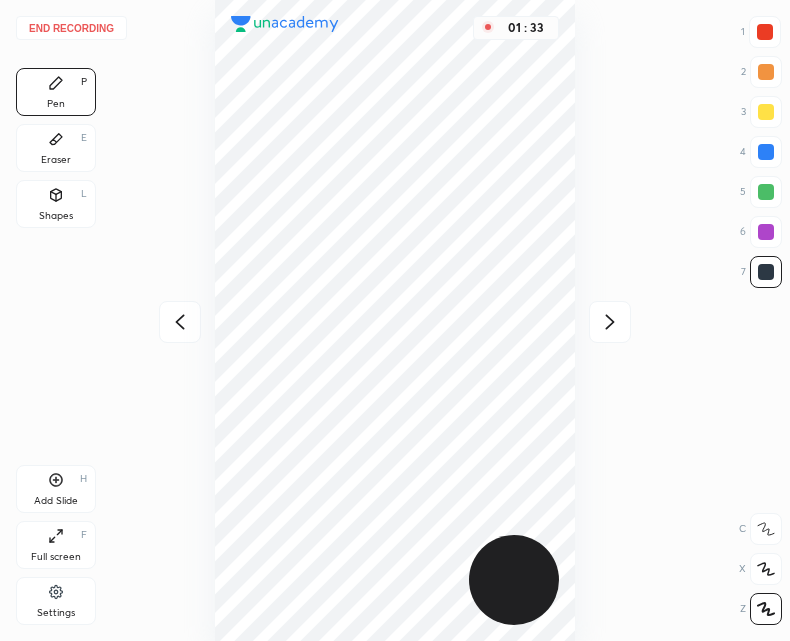 click 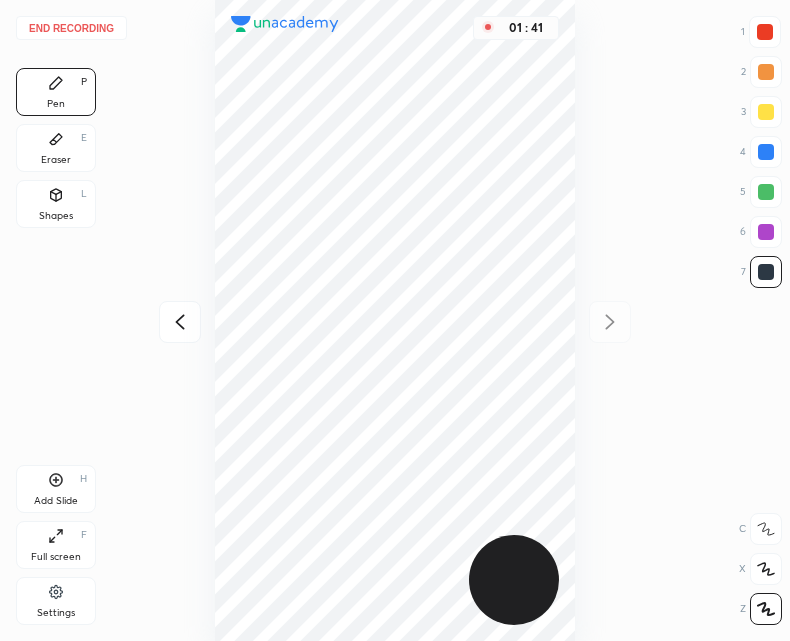 click 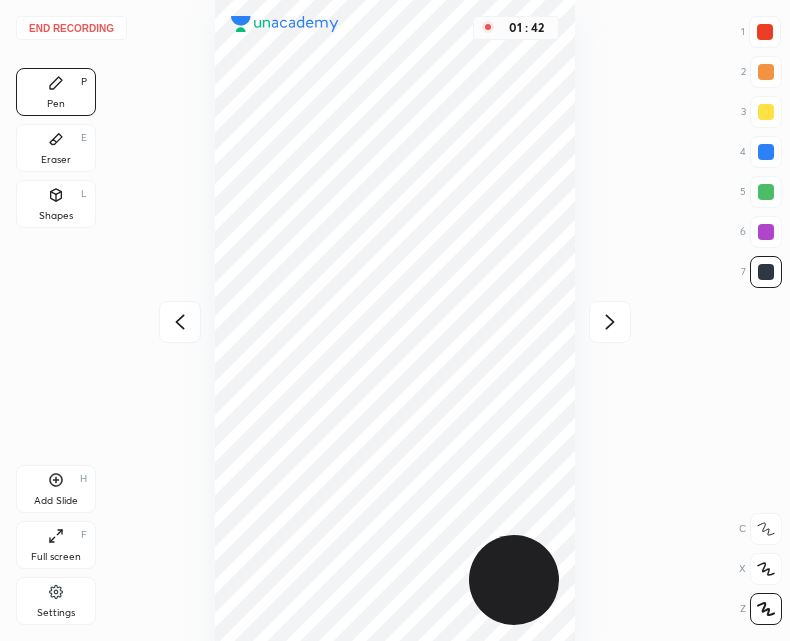 click 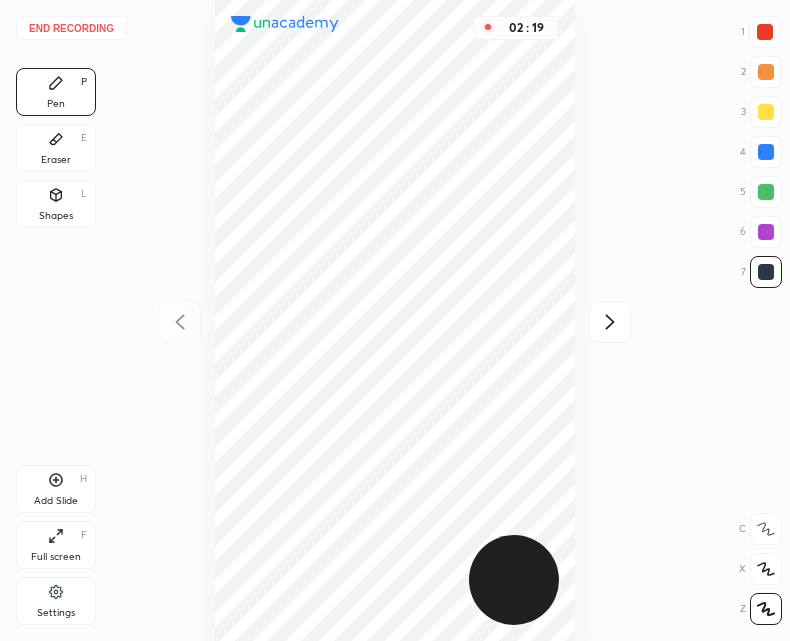 click on "Add Slide" at bounding box center [56, 501] 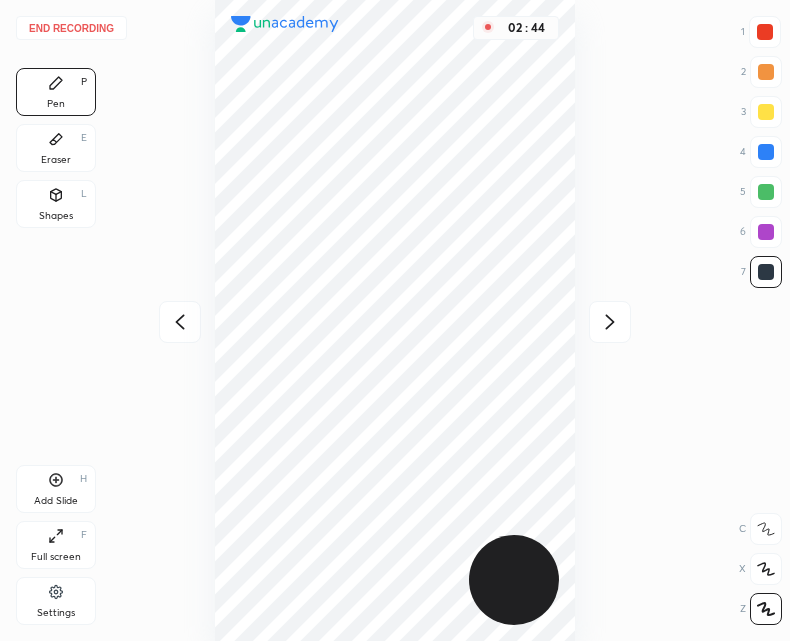 click on "End recording" at bounding box center (71, 28) 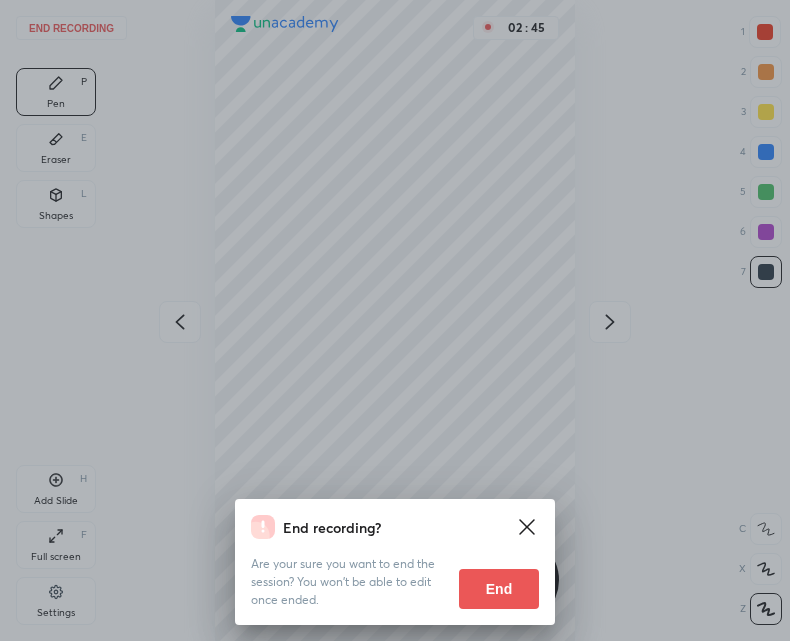 click on "End" at bounding box center [499, 589] 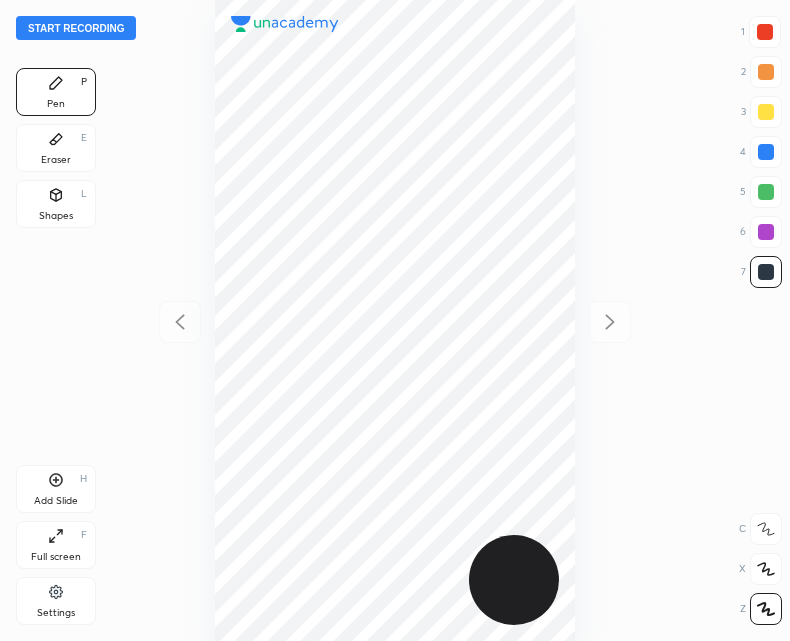 scroll, scrollTop: 0, scrollLeft: 0, axis: both 